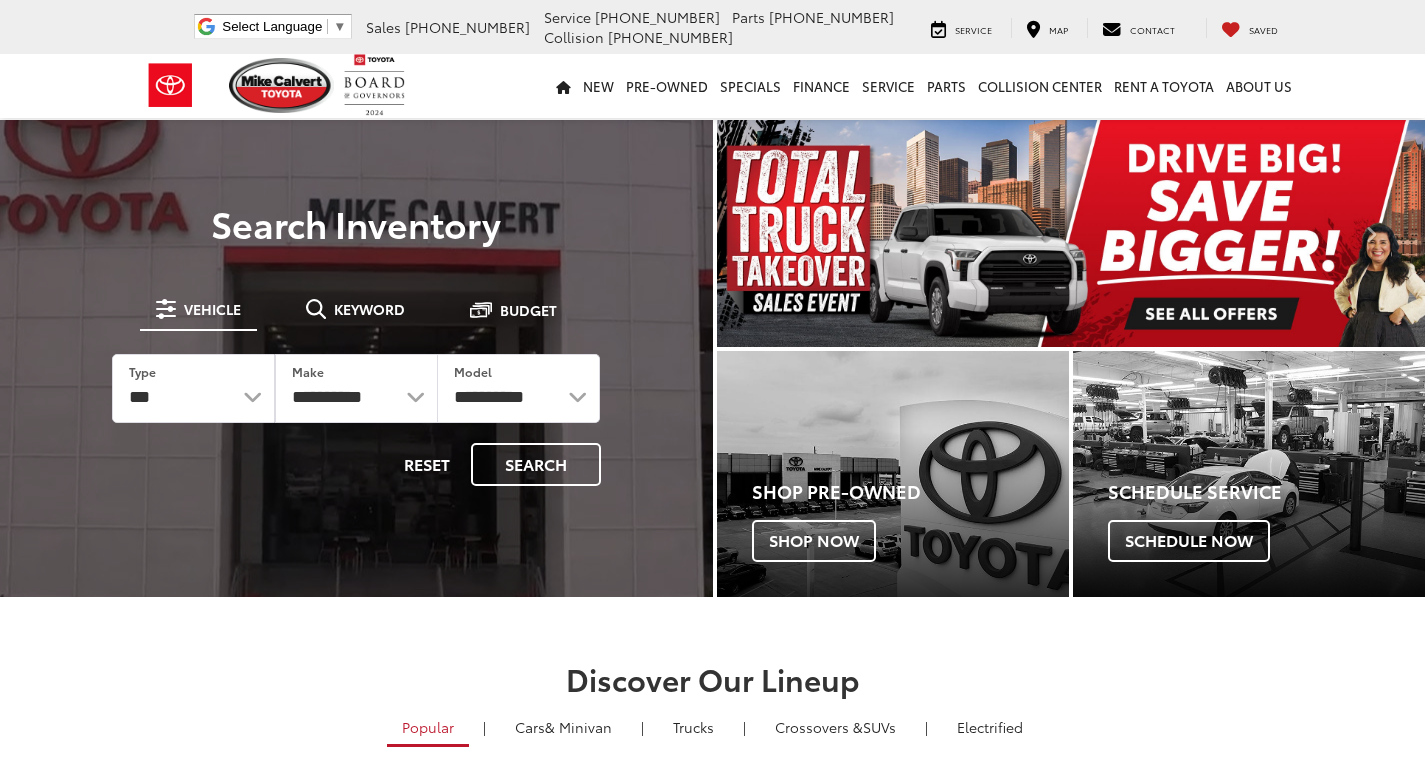 scroll, scrollTop: 0, scrollLeft: 0, axis: both 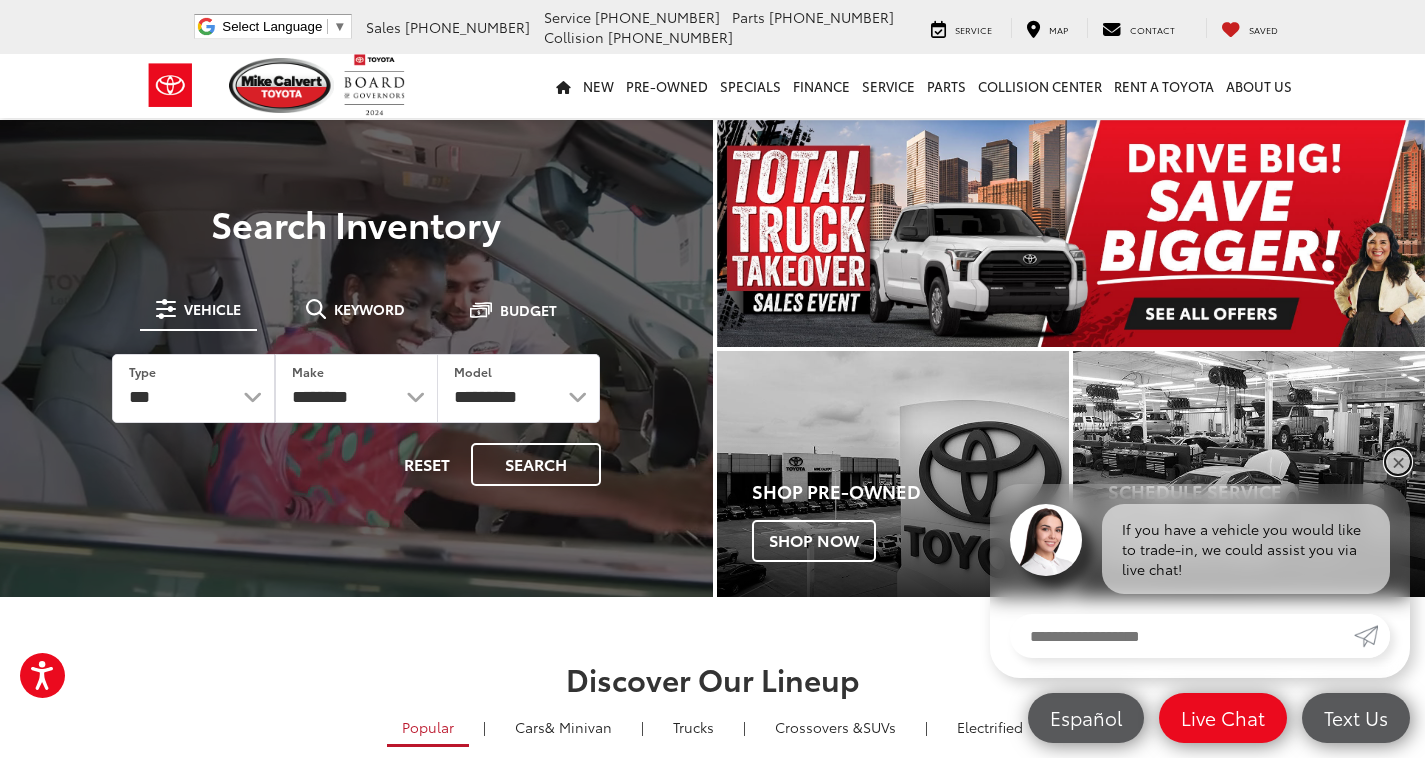 click on "✕" at bounding box center (1398, 462) 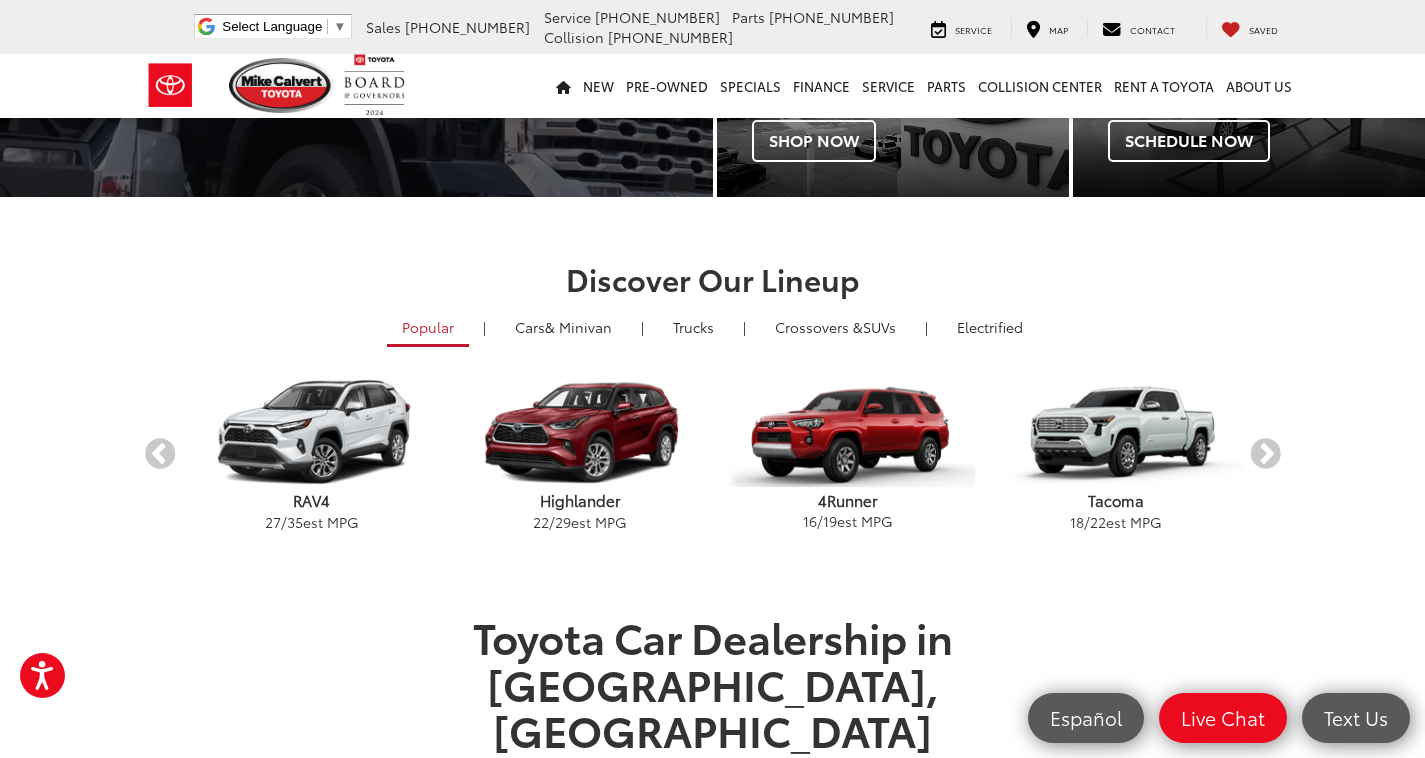 scroll, scrollTop: 300, scrollLeft: 0, axis: vertical 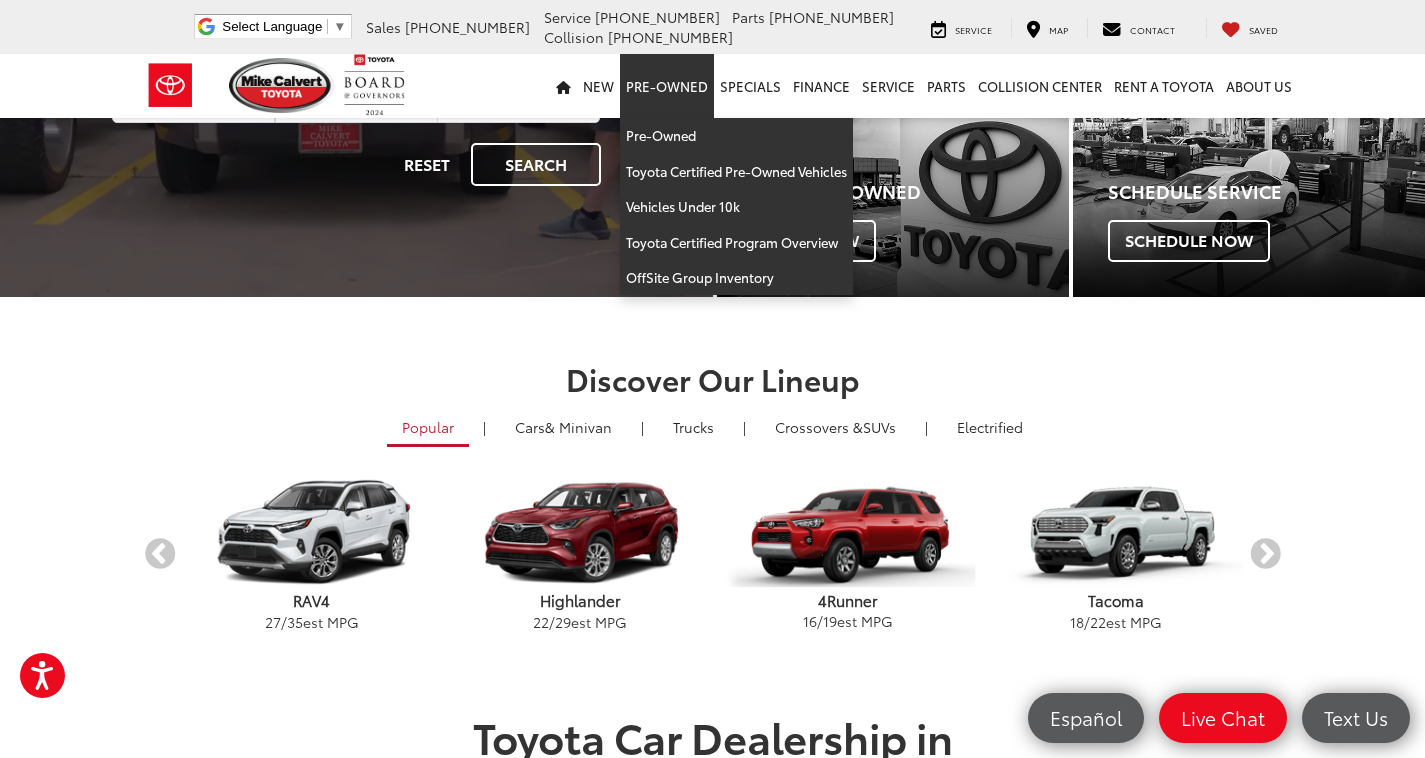 click on "Pre-Owned" at bounding box center [667, 86] 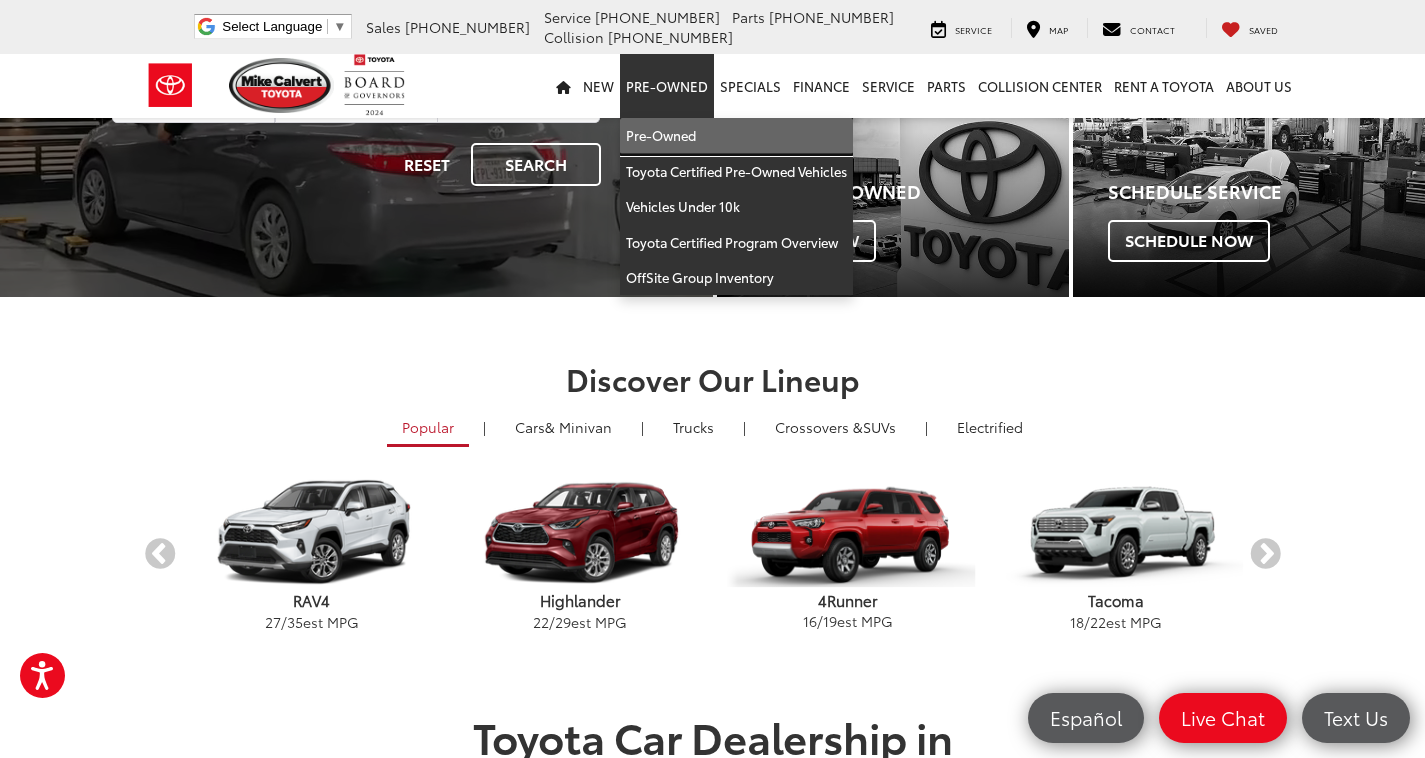 click on "Pre-Owned" at bounding box center [736, 136] 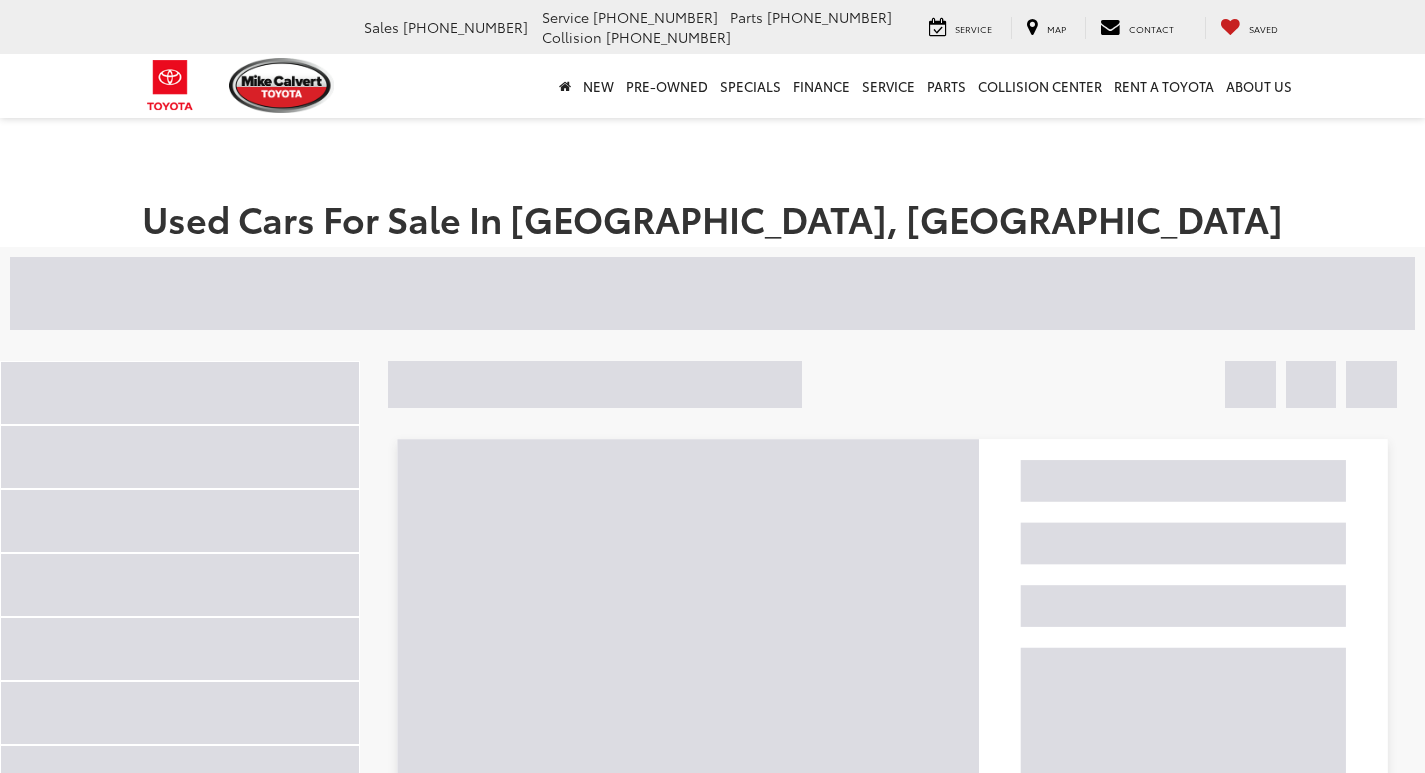 scroll, scrollTop: 0, scrollLeft: 0, axis: both 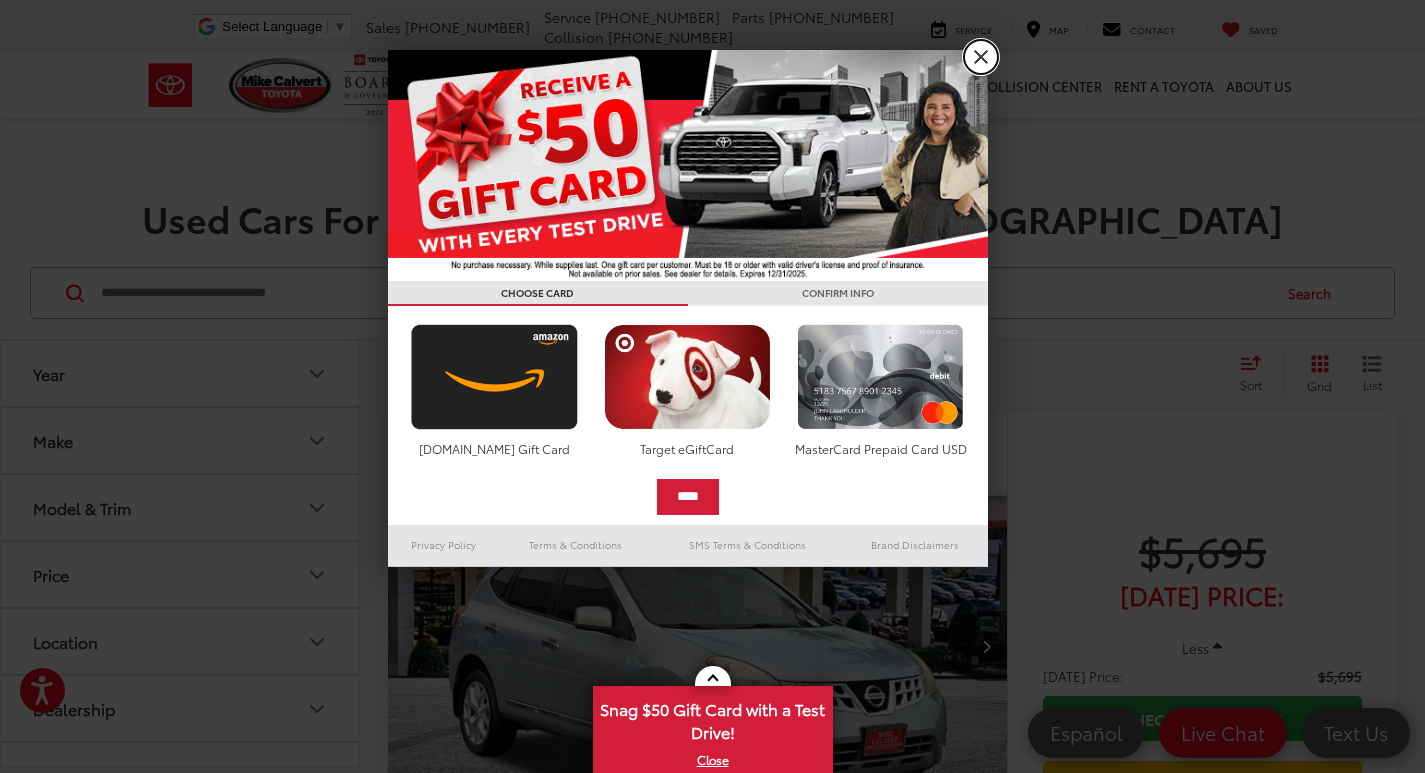 click on "X" at bounding box center [981, 57] 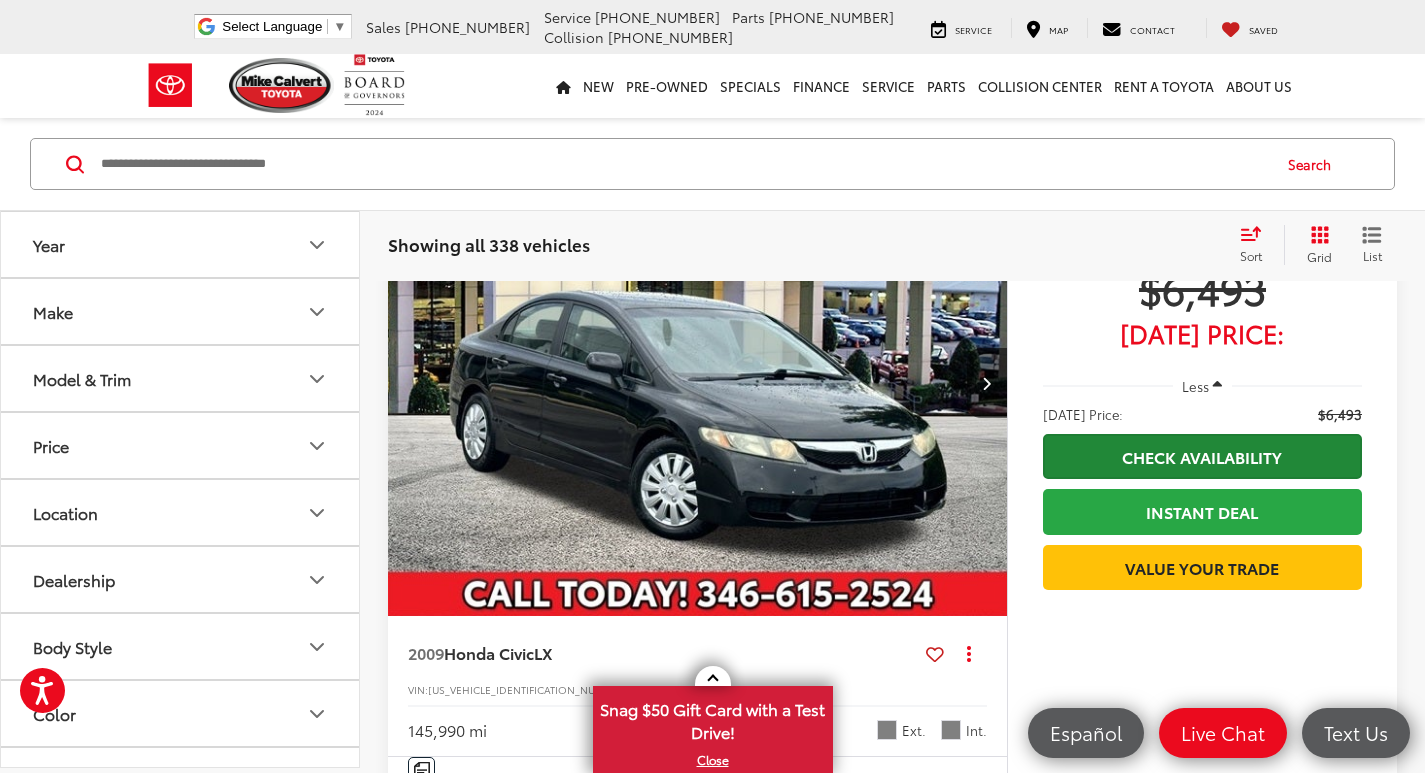 scroll, scrollTop: 1000, scrollLeft: 0, axis: vertical 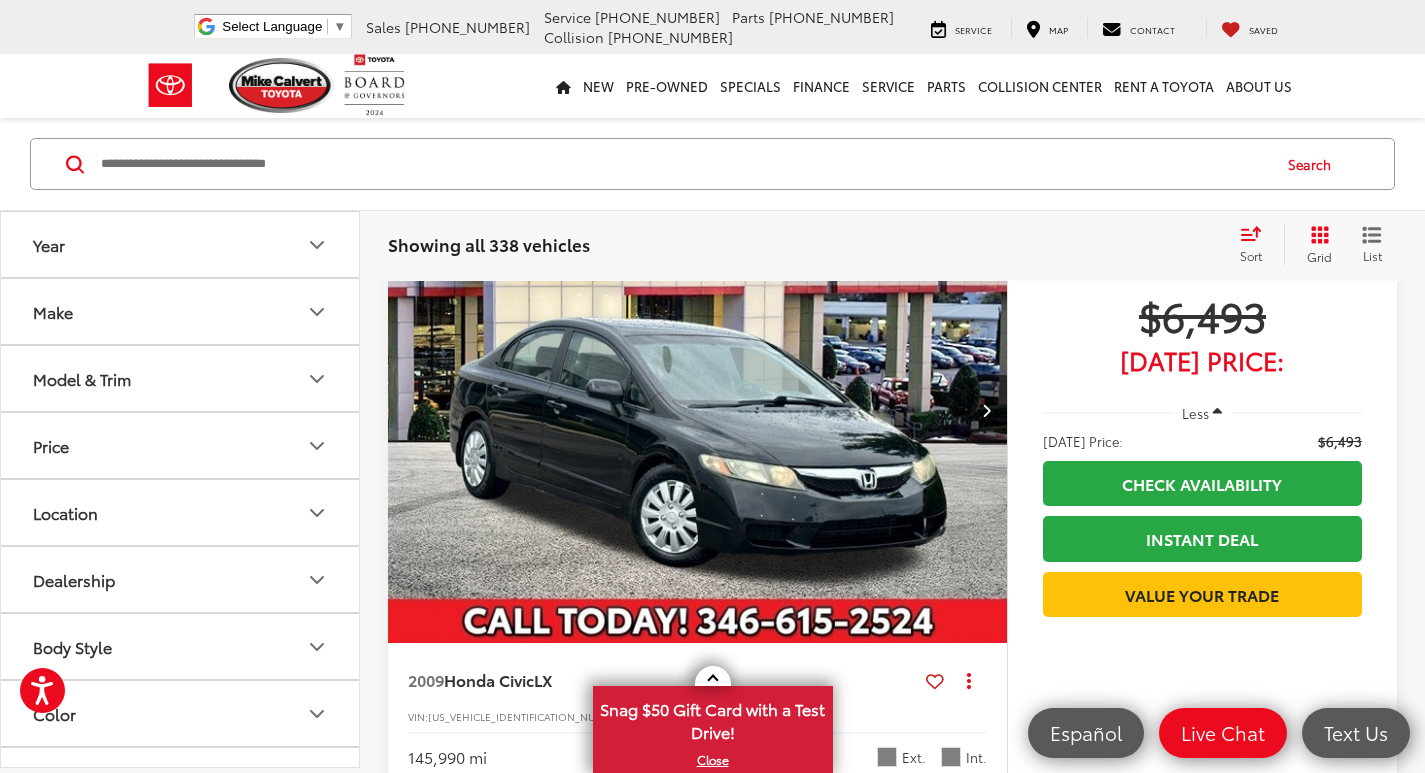 click on "Less" at bounding box center [1195, 413] 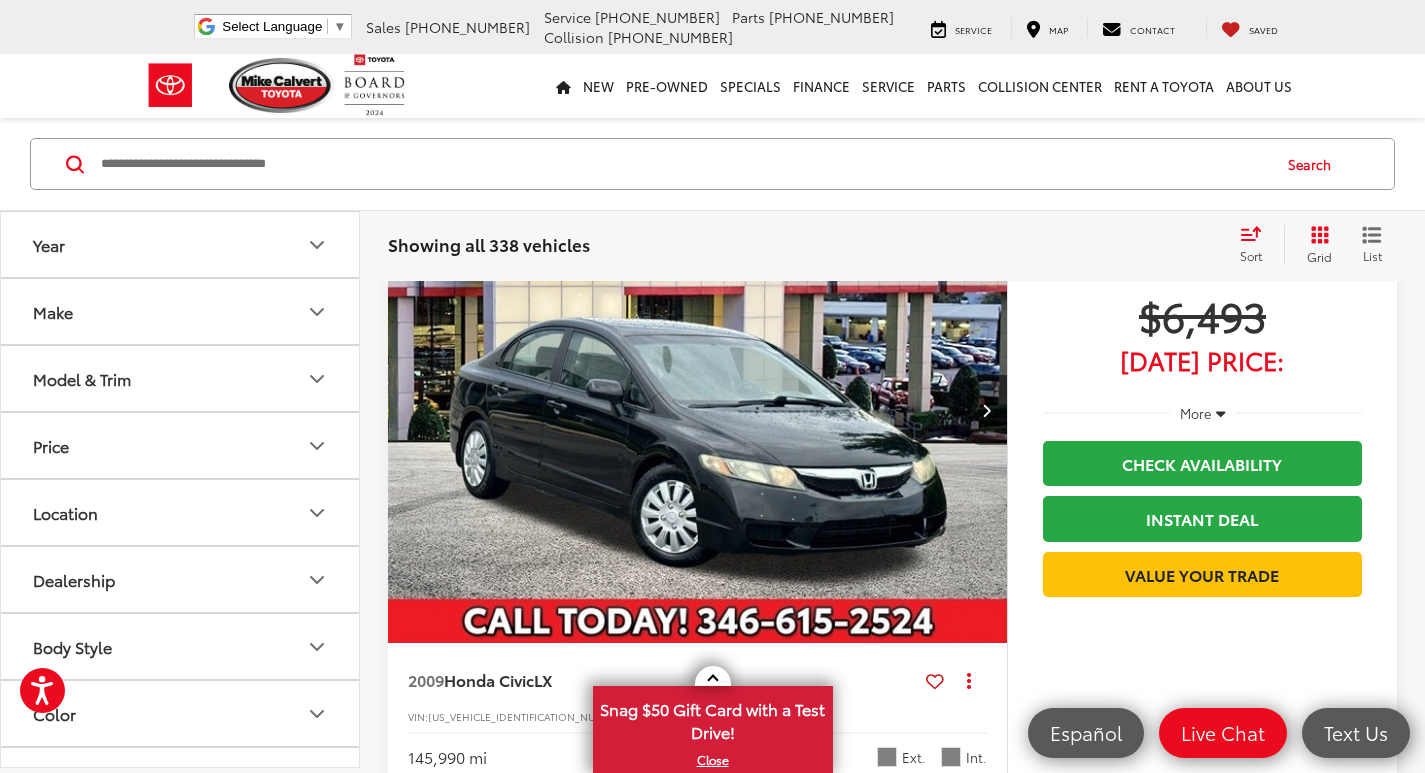 click on "More" at bounding box center (1196, 413) 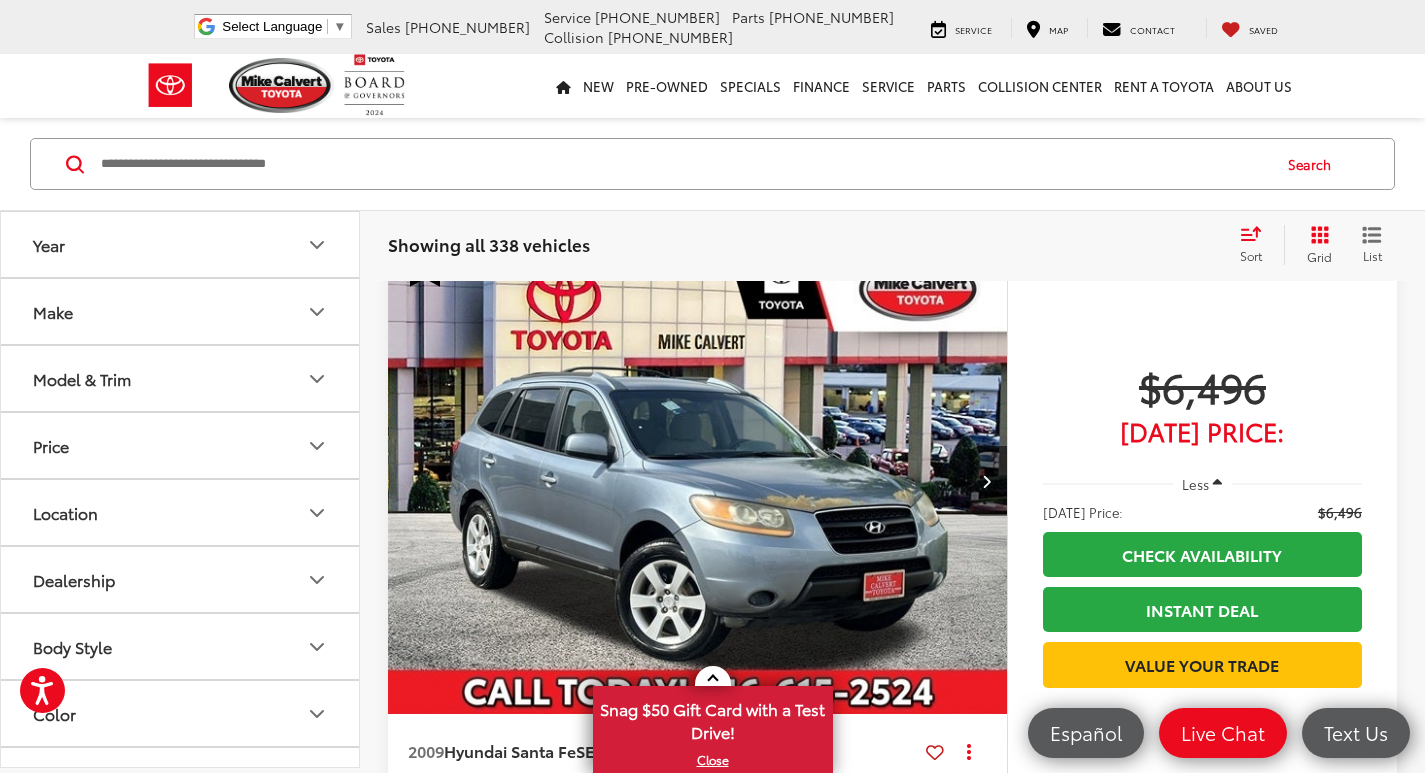 scroll, scrollTop: 1700, scrollLeft: 0, axis: vertical 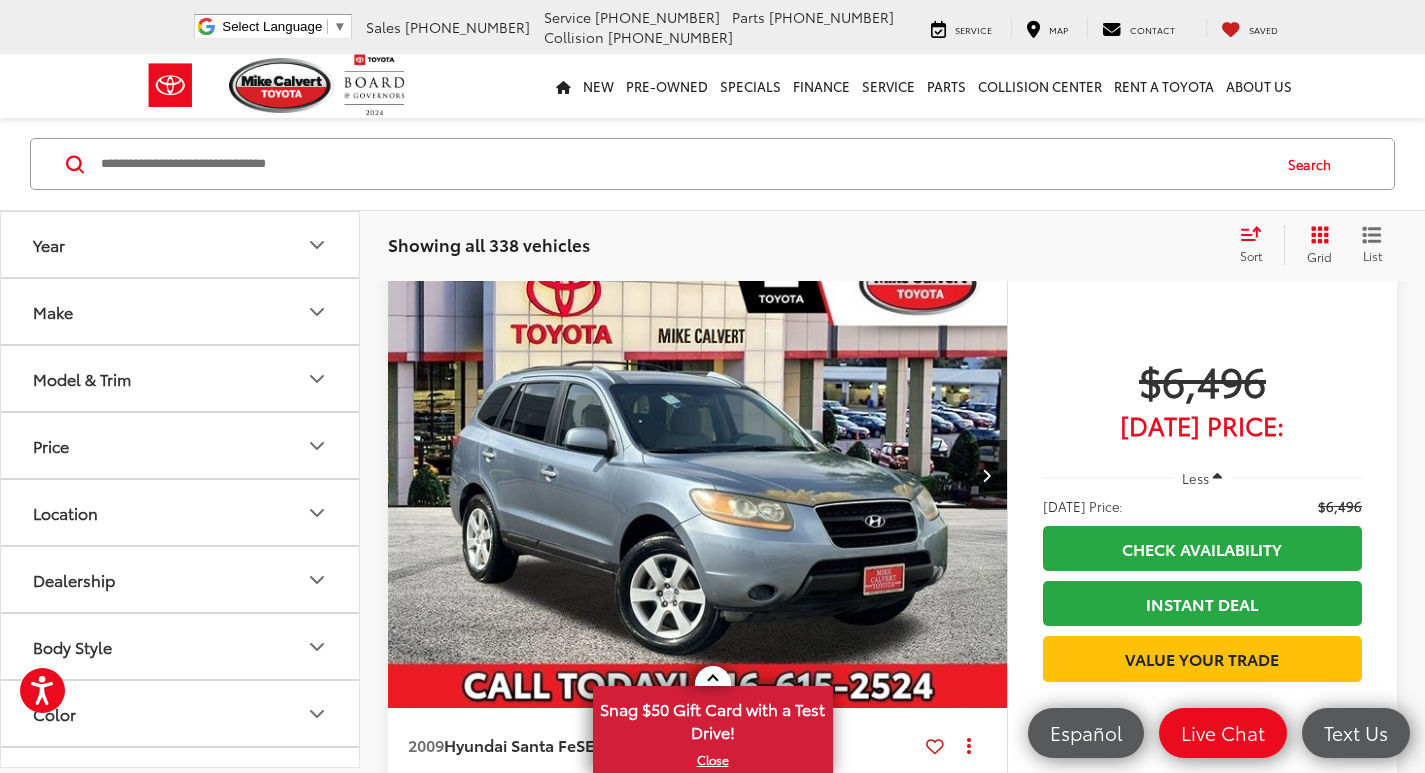 click at bounding box center [684, 164] 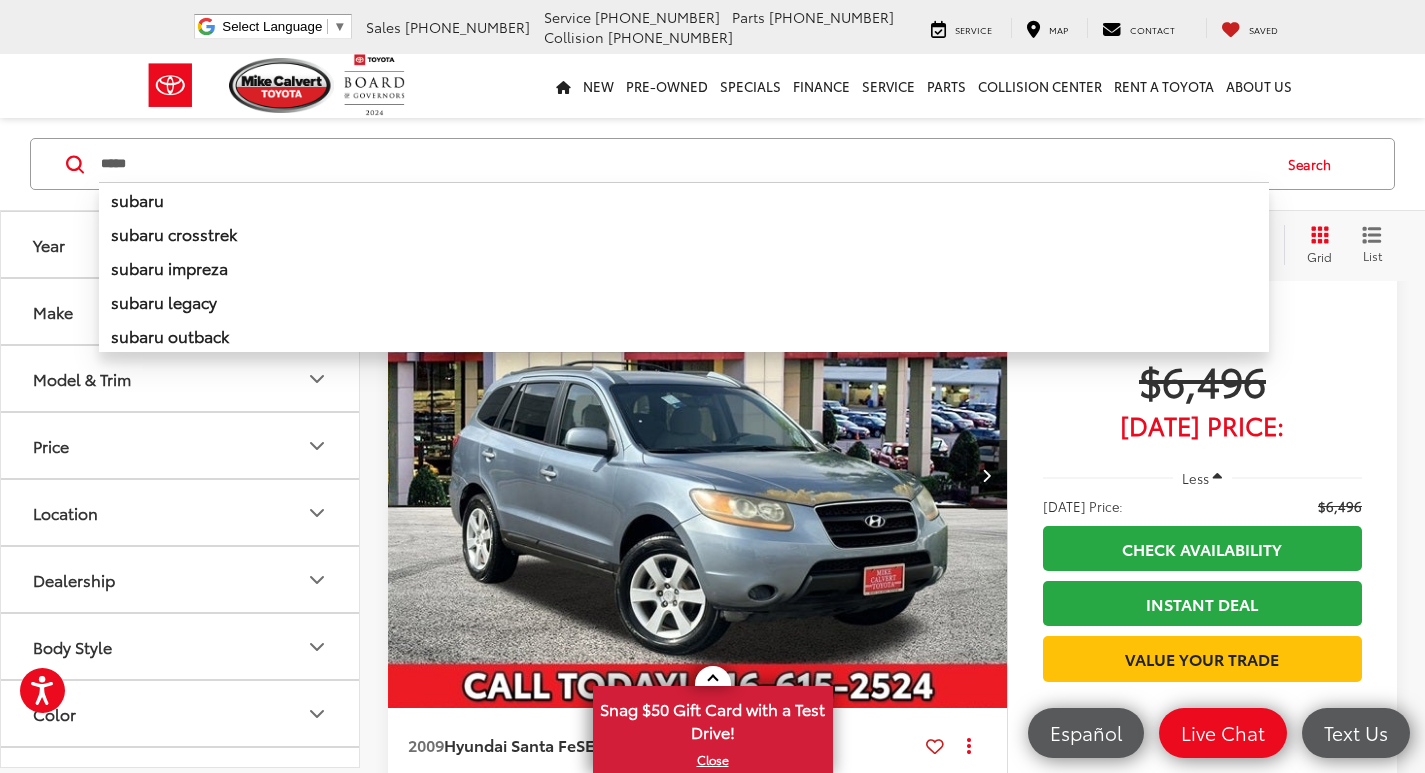 type on "*****" 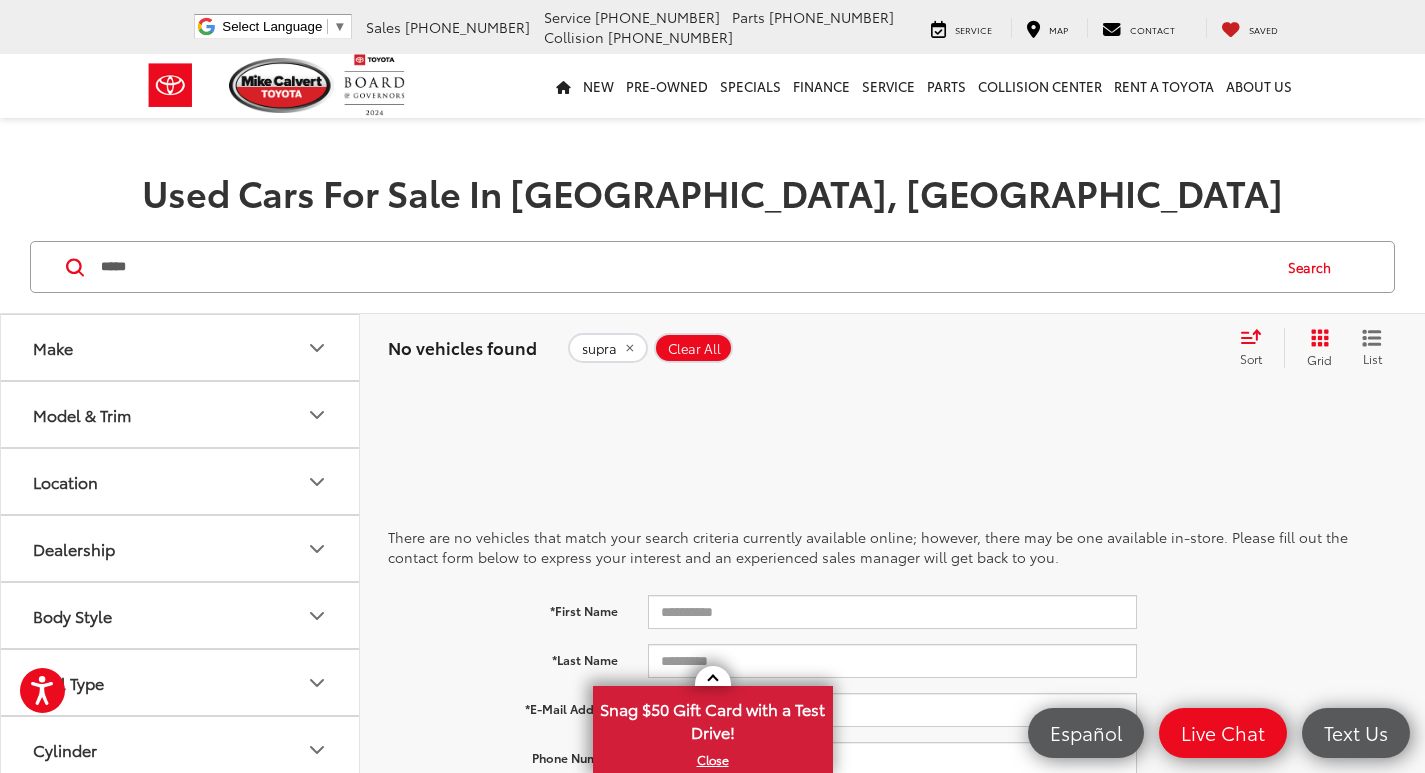 scroll, scrollTop: 0, scrollLeft: 0, axis: both 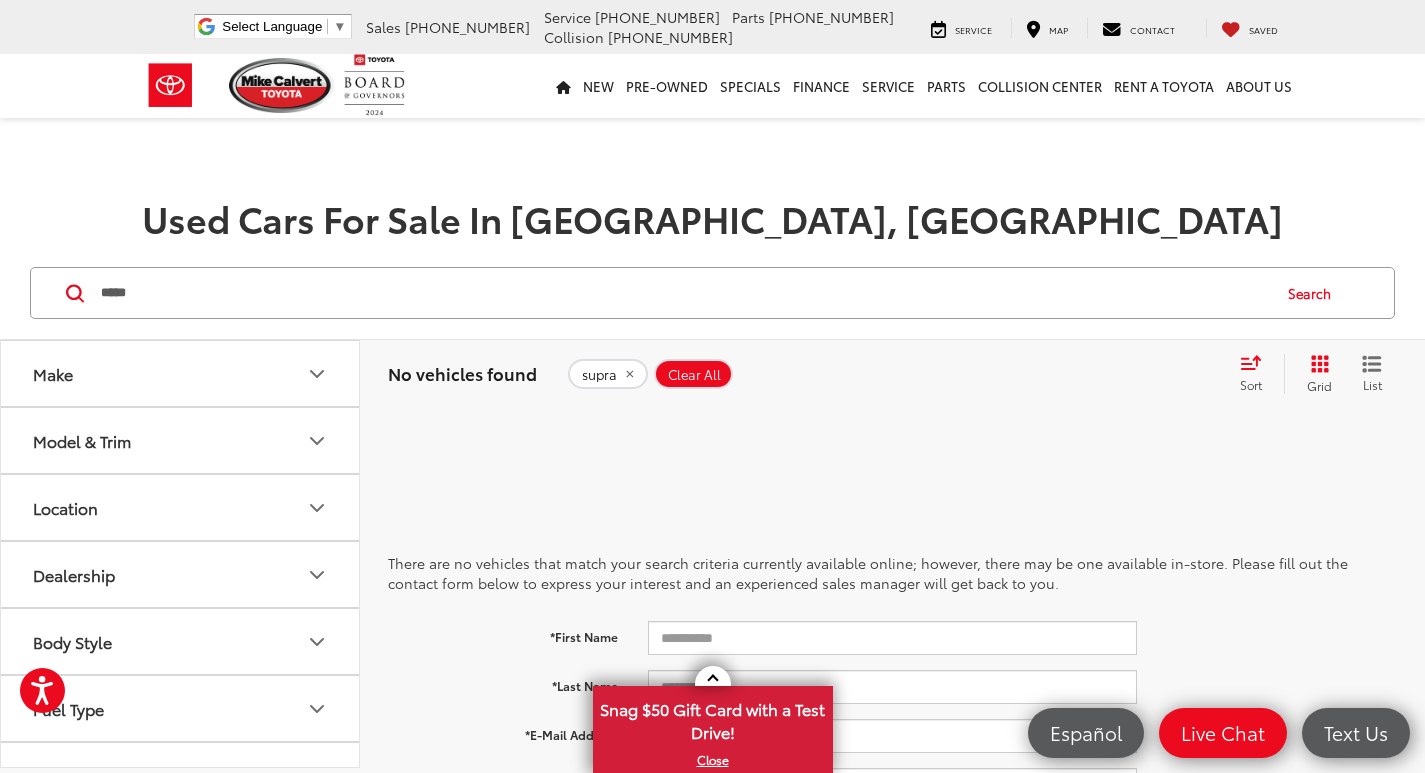 click on "Clear All" at bounding box center [694, 375] 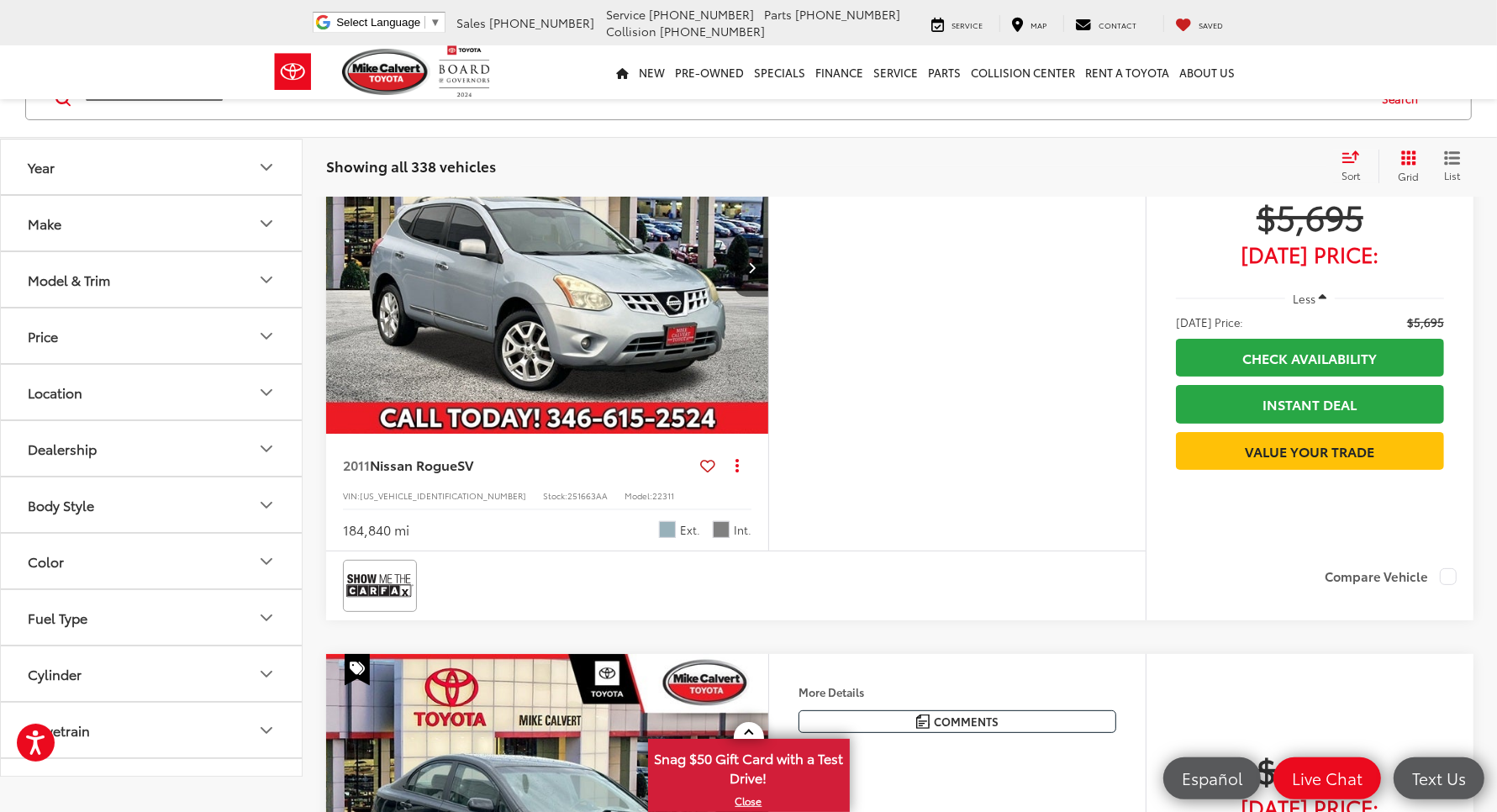scroll, scrollTop: 21, scrollLeft: 0, axis: vertical 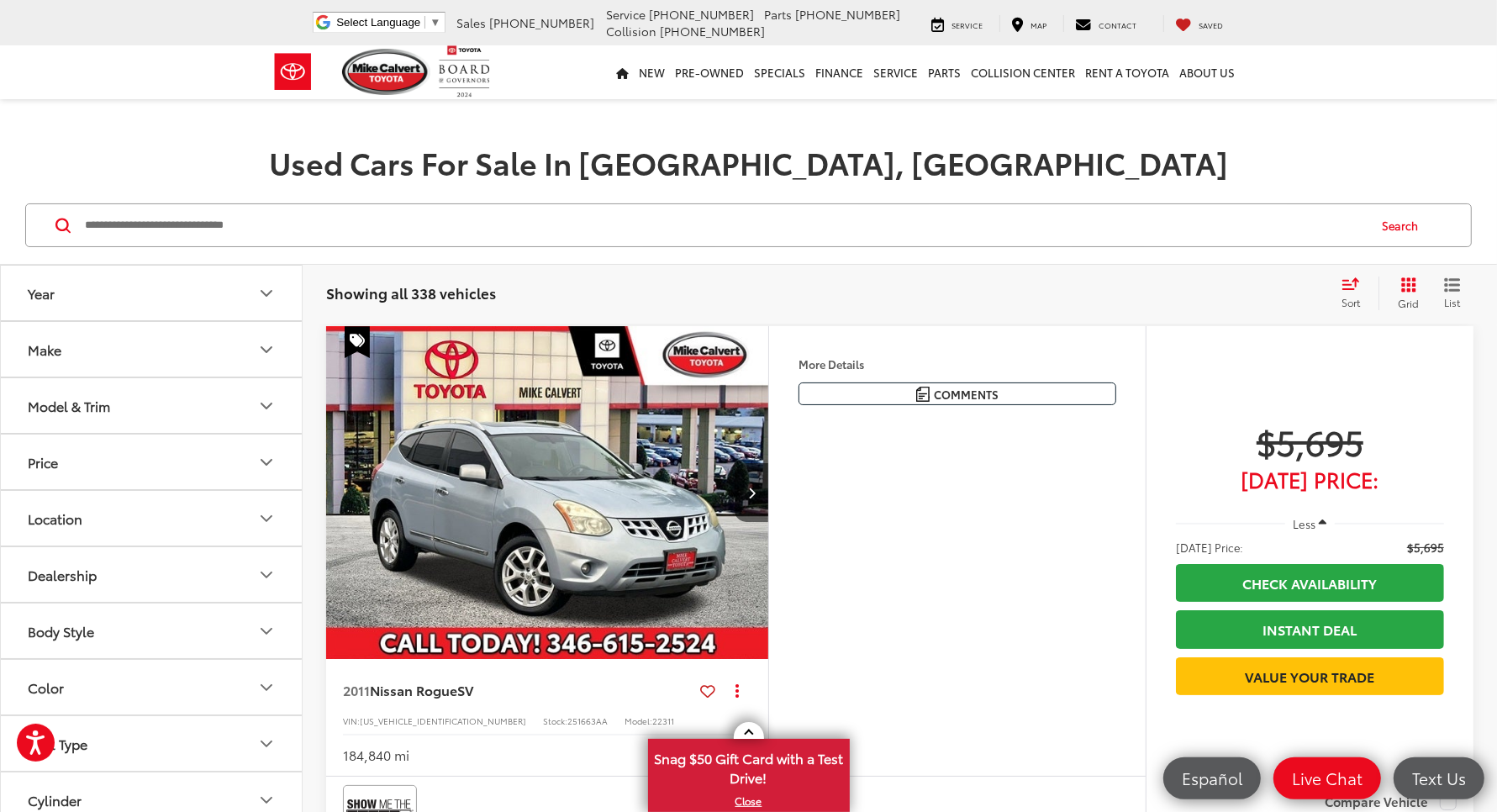click at bounding box center (725, 225) 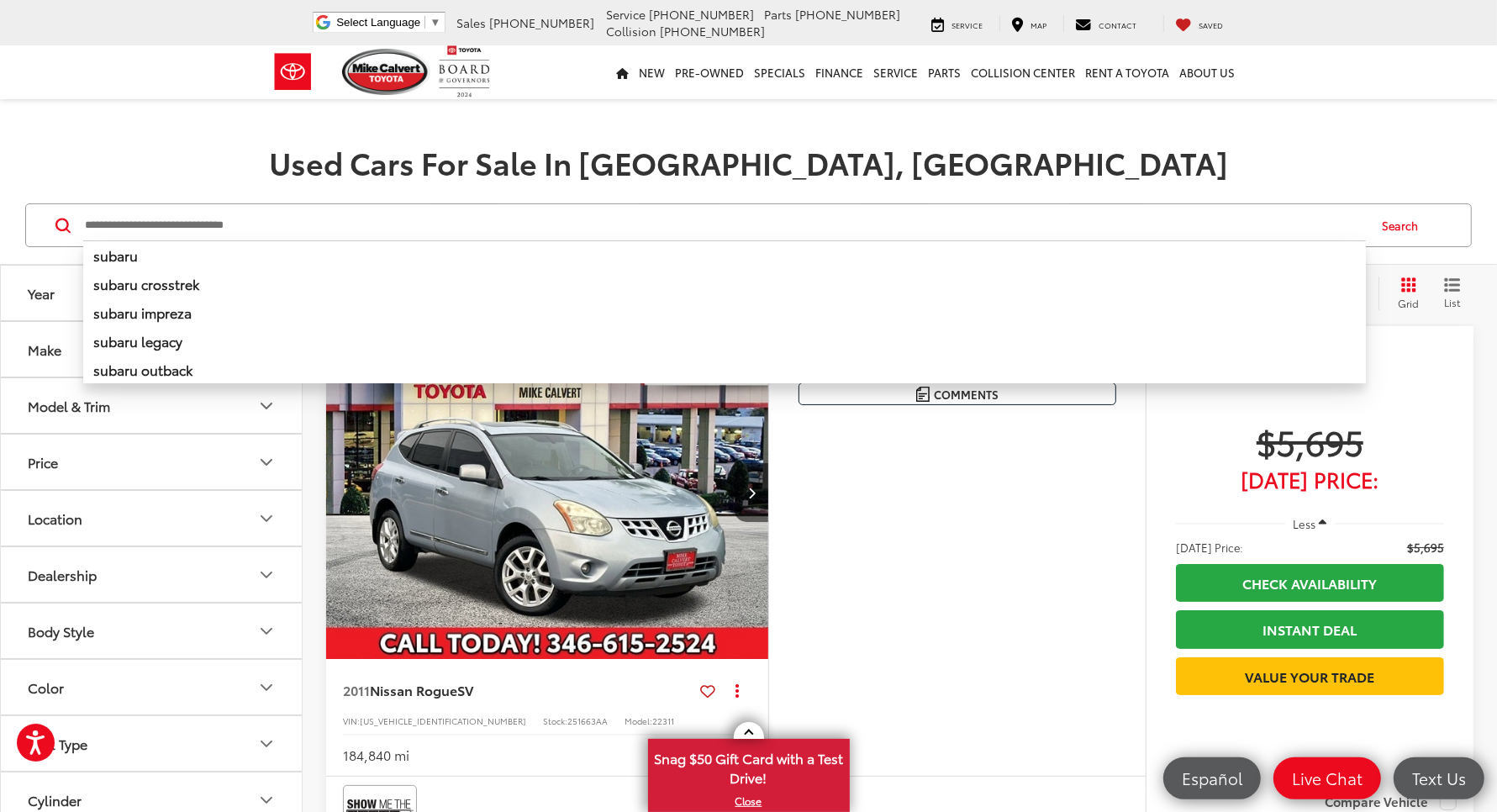 type on "*" 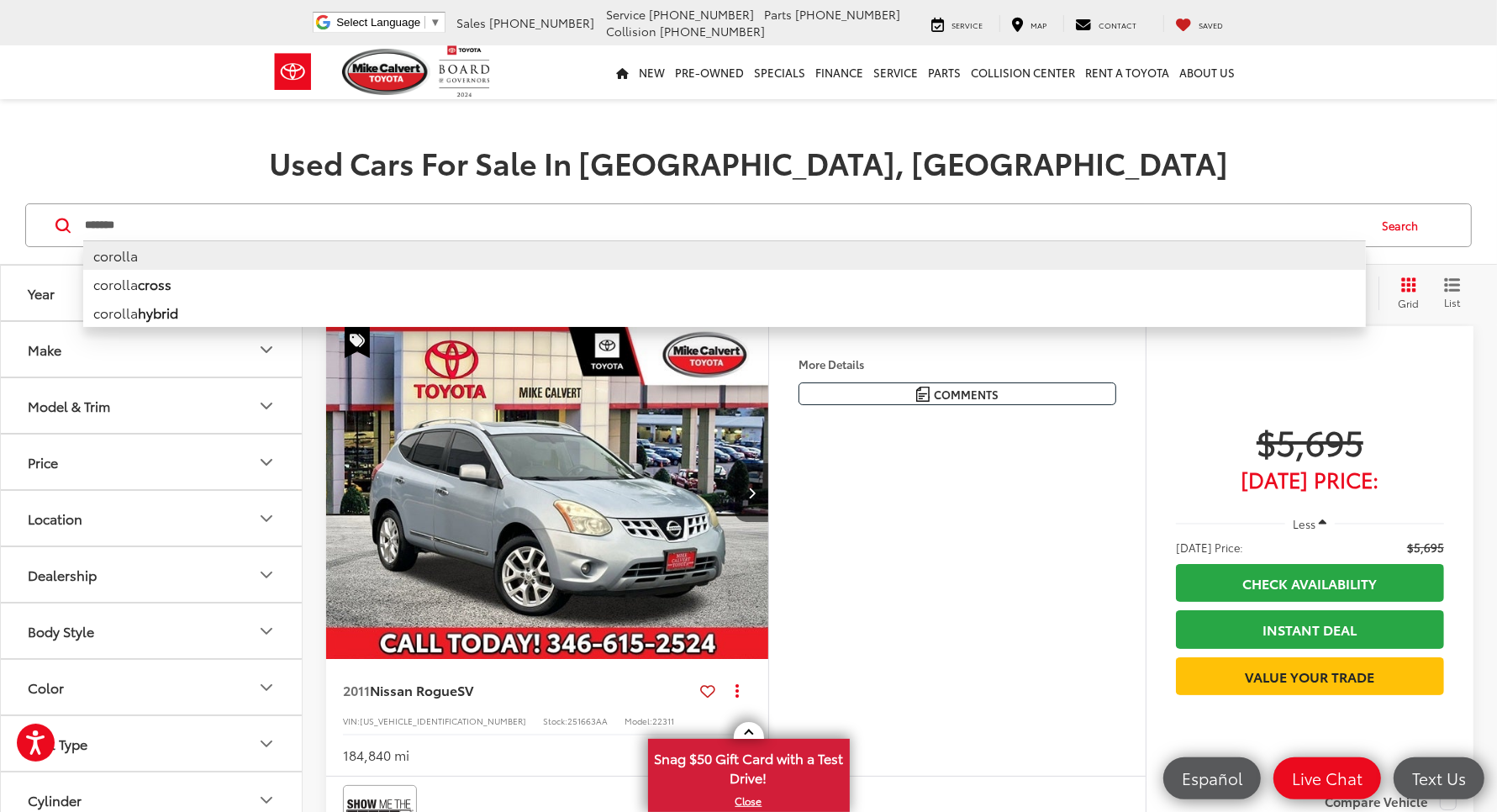 type on "*******" 